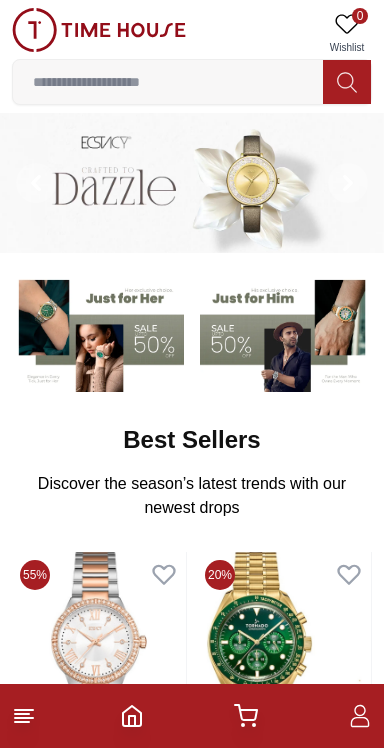 scroll, scrollTop: 0, scrollLeft: 0, axis: both 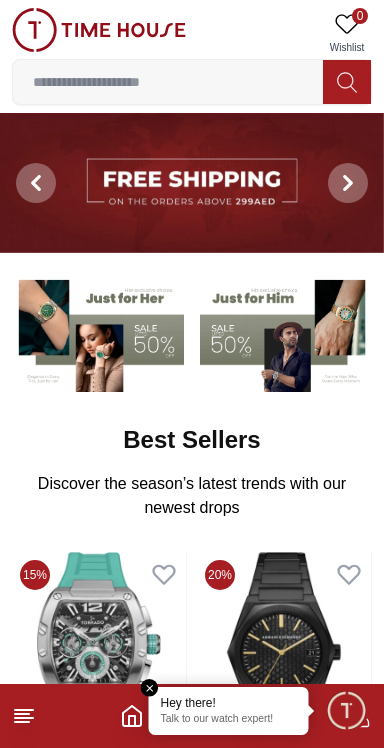 click at bounding box center (168, 82) 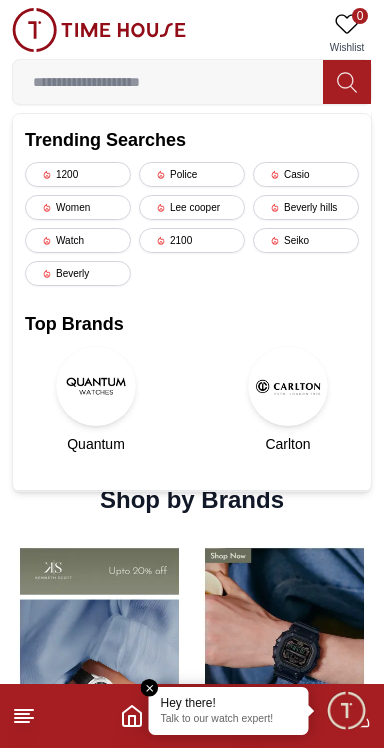 scroll, scrollTop: 1176, scrollLeft: 0, axis: vertical 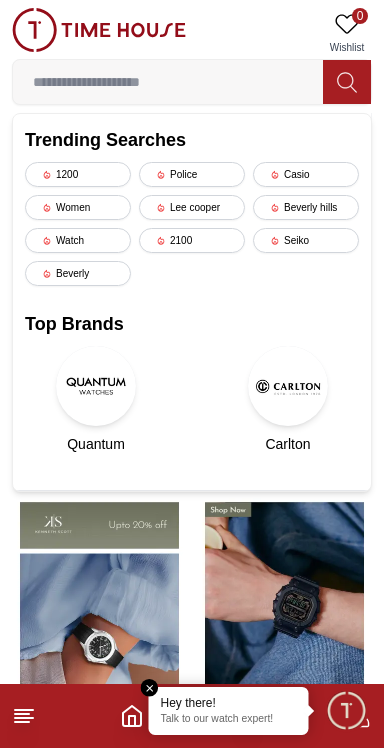 click at bounding box center [192, 716] 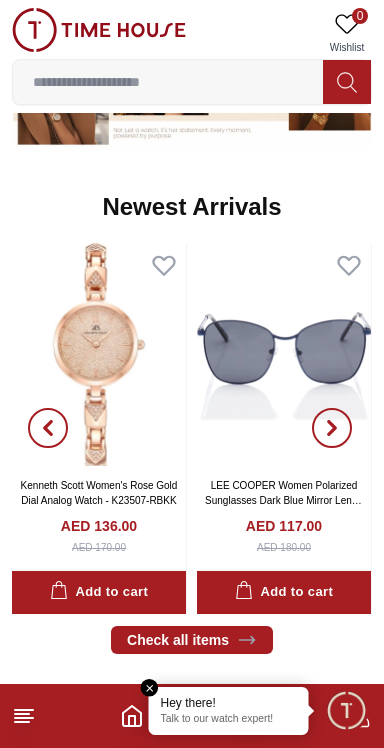 scroll, scrollTop: 893, scrollLeft: 0, axis: vertical 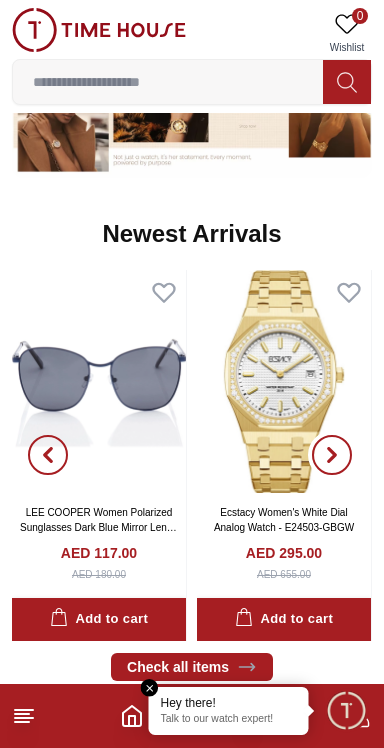 click at bounding box center (332, 455) 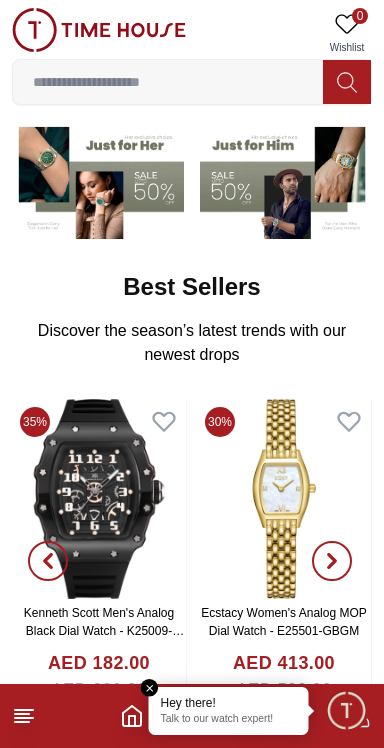 scroll, scrollTop: 0, scrollLeft: 0, axis: both 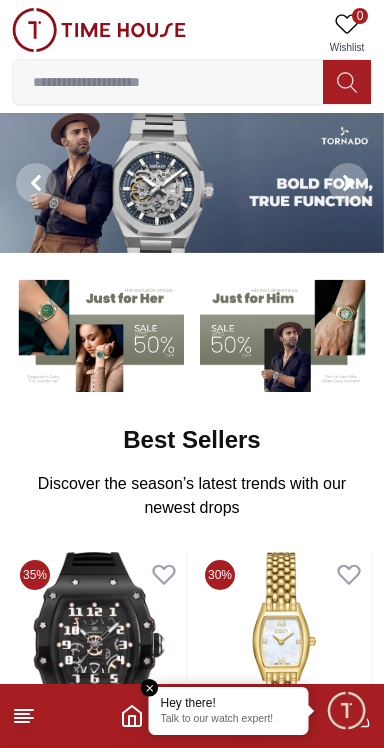 click 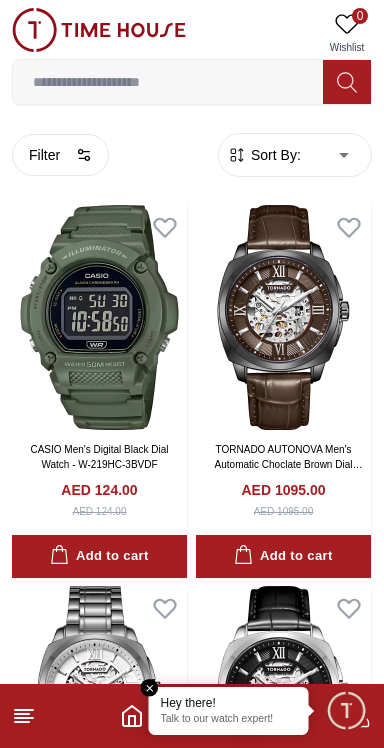click at bounding box center (168, 82) 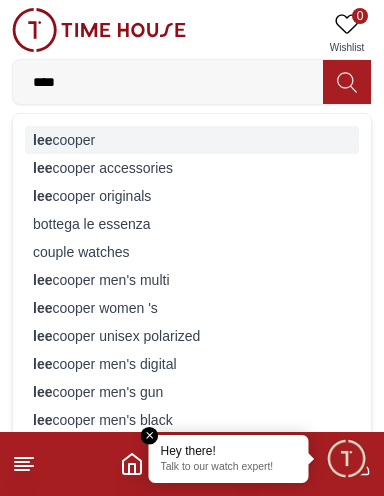 type on "***" 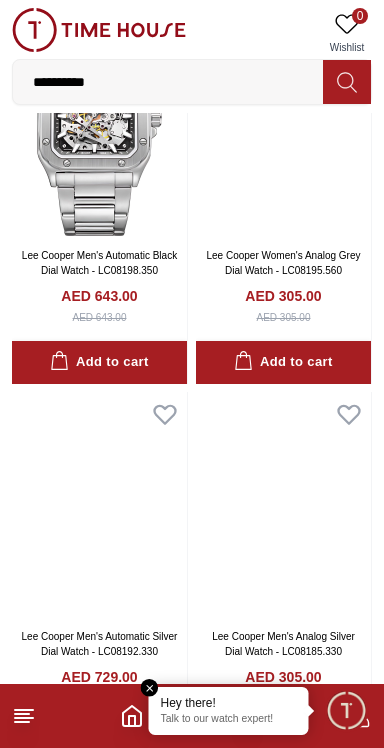 scroll, scrollTop: 167, scrollLeft: 0, axis: vertical 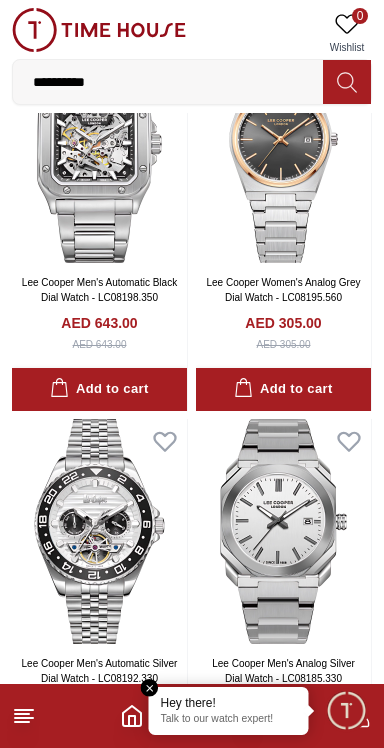 click on "**********" at bounding box center [168, 82] 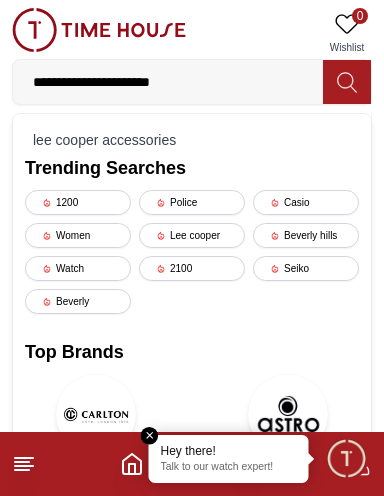 type on "**********" 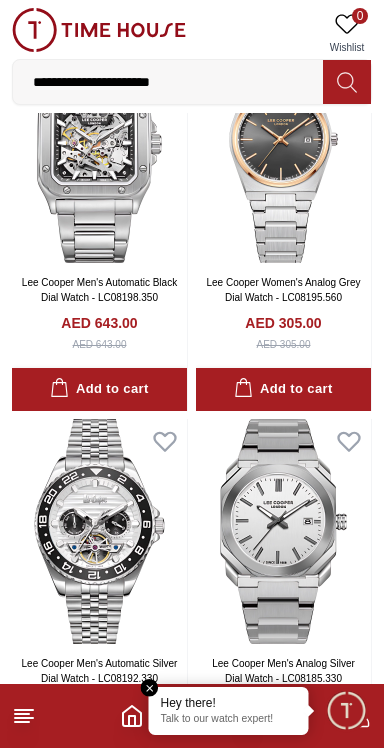 scroll, scrollTop: 0, scrollLeft: 0, axis: both 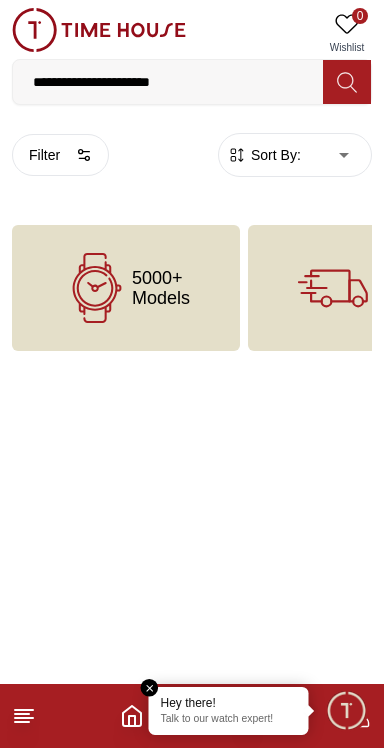 click on "**********" at bounding box center [168, 82] 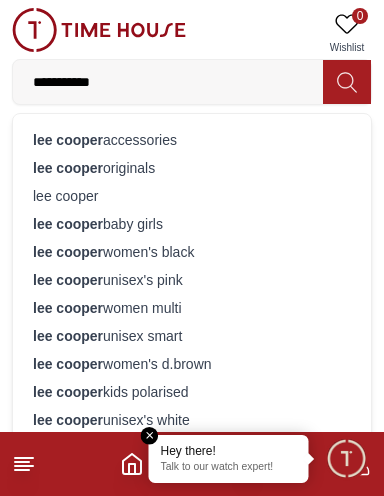 type on "**********" 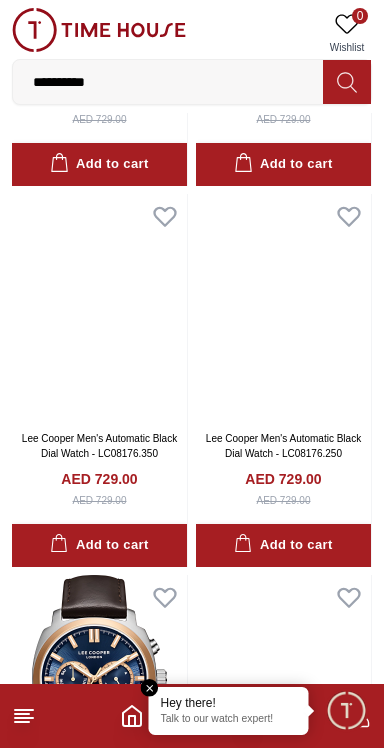 scroll, scrollTop: 1915, scrollLeft: 0, axis: vertical 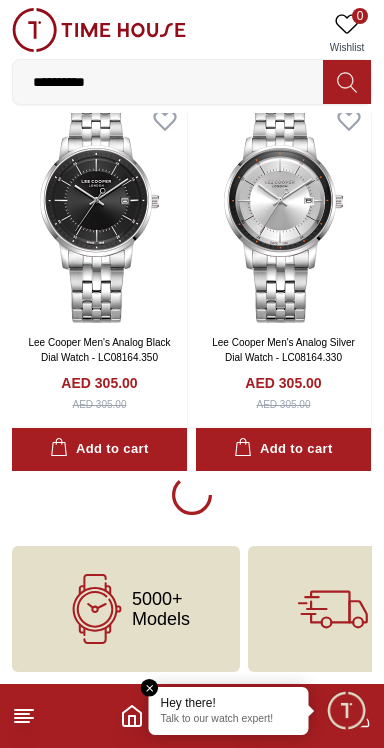 click 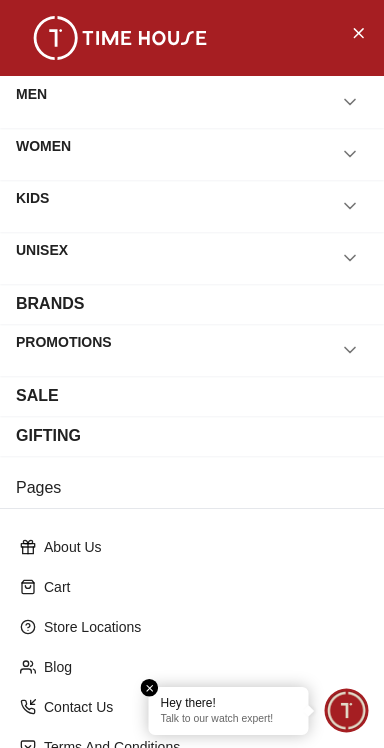 click on "WOMEN" at bounding box center (192, 154) 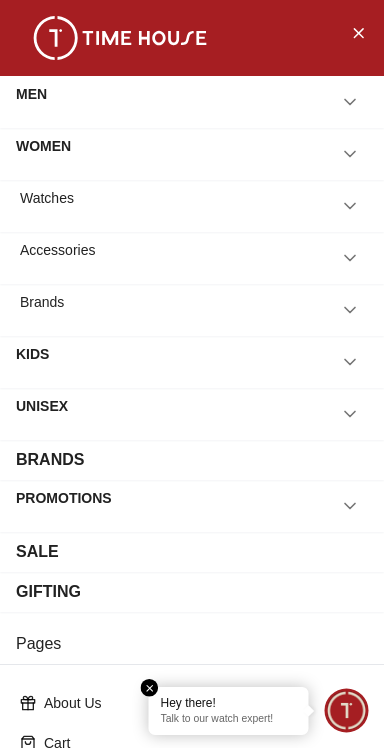 click on "Watches" at bounding box center [192, 206] 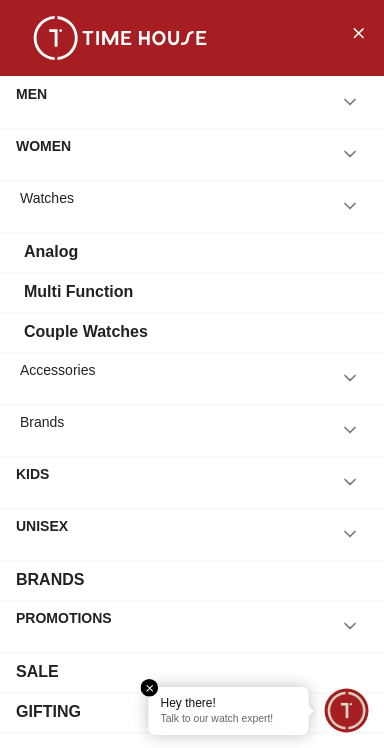 click on "Analog" at bounding box center (192, 252) 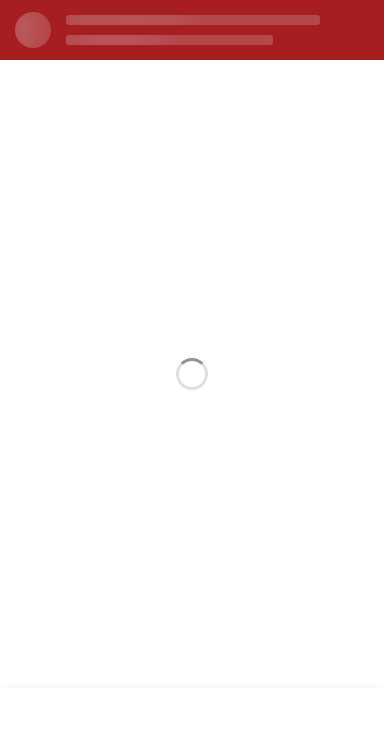 scroll, scrollTop: 0, scrollLeft: 0, axis: both 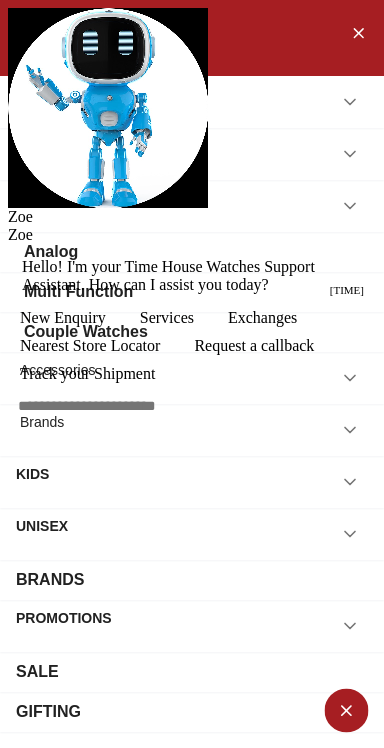 click at bounding box center (8, 8) 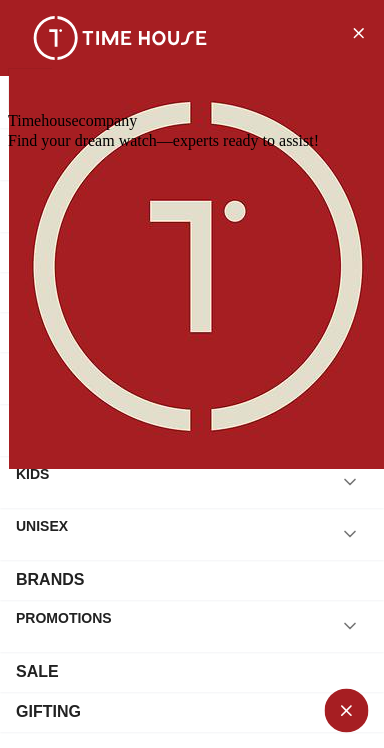 click at bounding box center (8, 8) 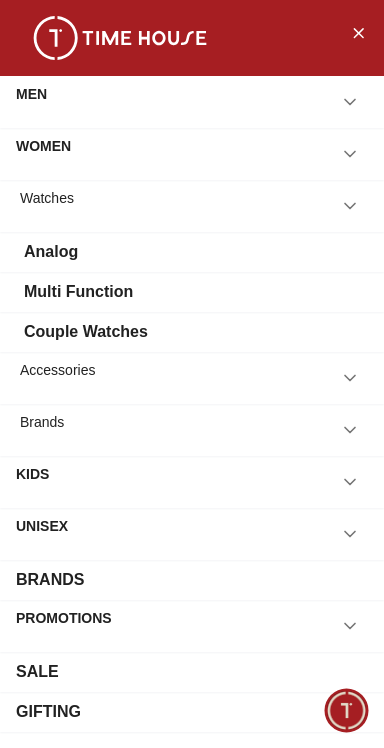 click on "Couple Watches" at bounding box center [86, 332] 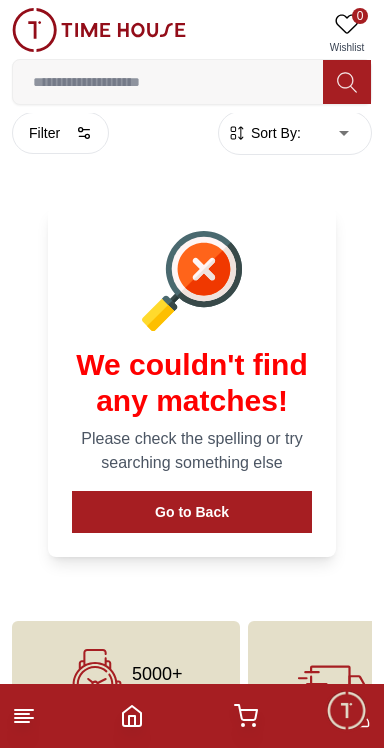 scroll, scrollTop: 12, scrollLeft: 0, axis: vertical 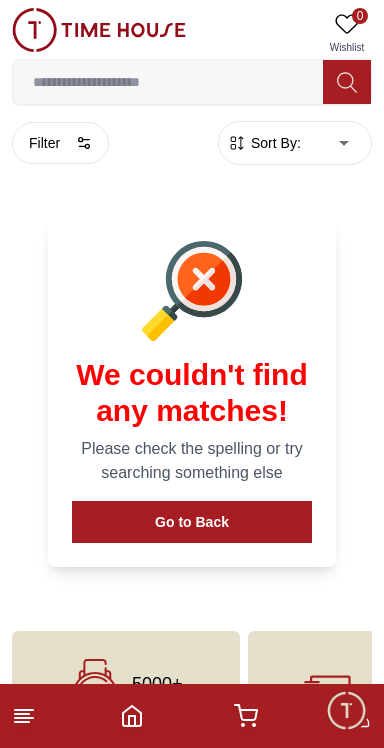 click at bounding box center (168, 82) 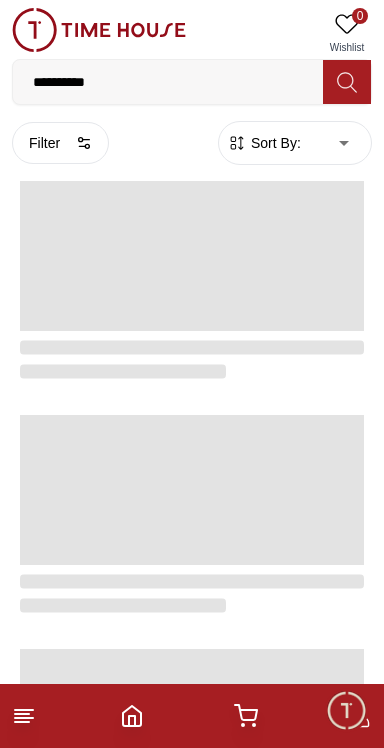 scroll, scrollTop: 3409, scrollLeft: 0, axis: vertical 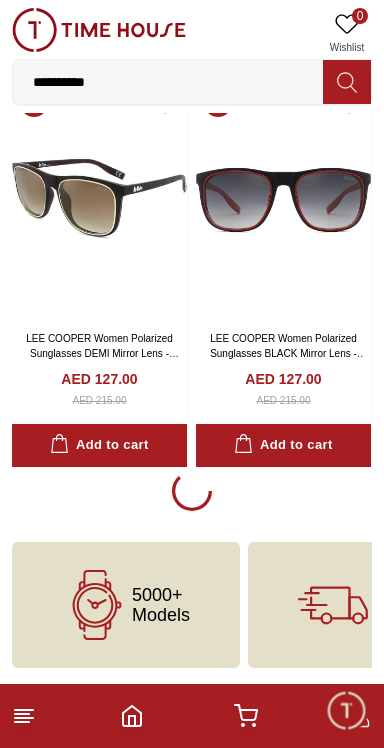click on "Free Shipping & Easy Return" at bounding box center (374, 605) 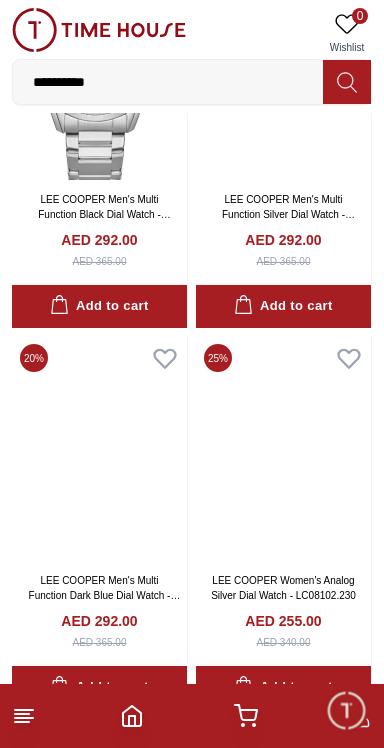 scroll, scrollTop: 13568, scrollLeft: 0, axis: vertical 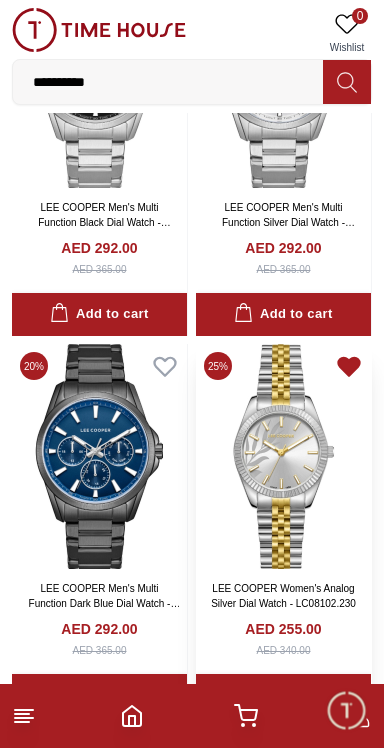 click 